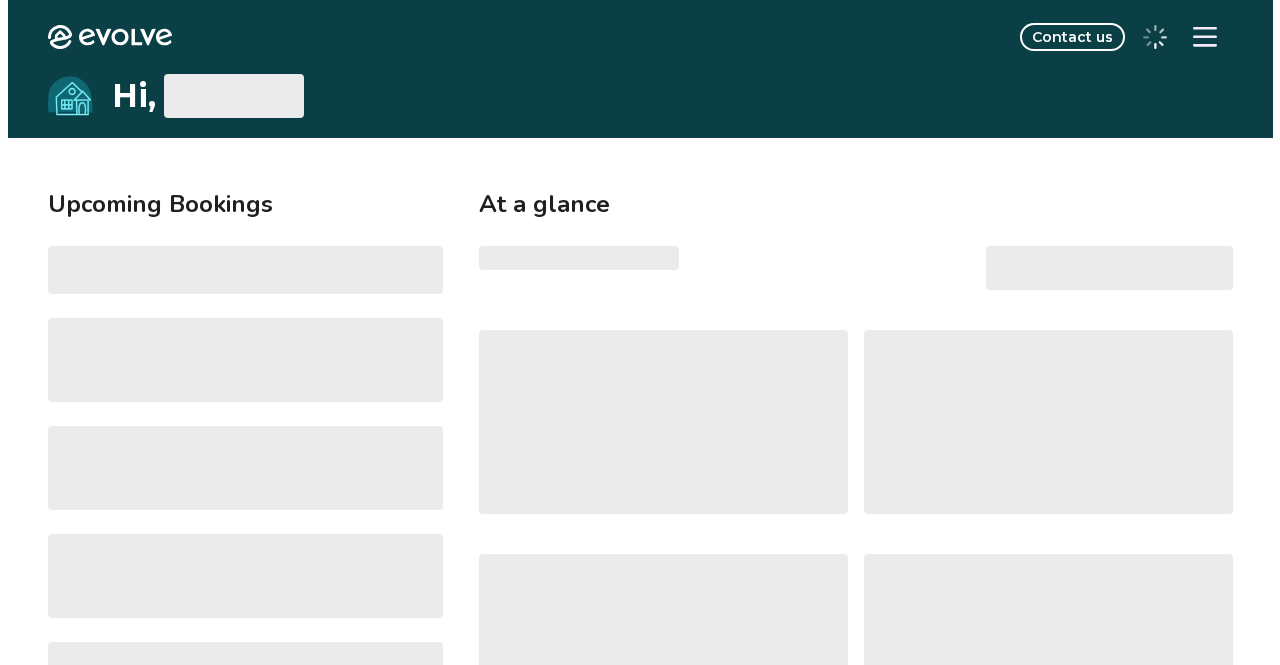 scroll, scrollTop: 0, scrollLeft: 0, axis: both 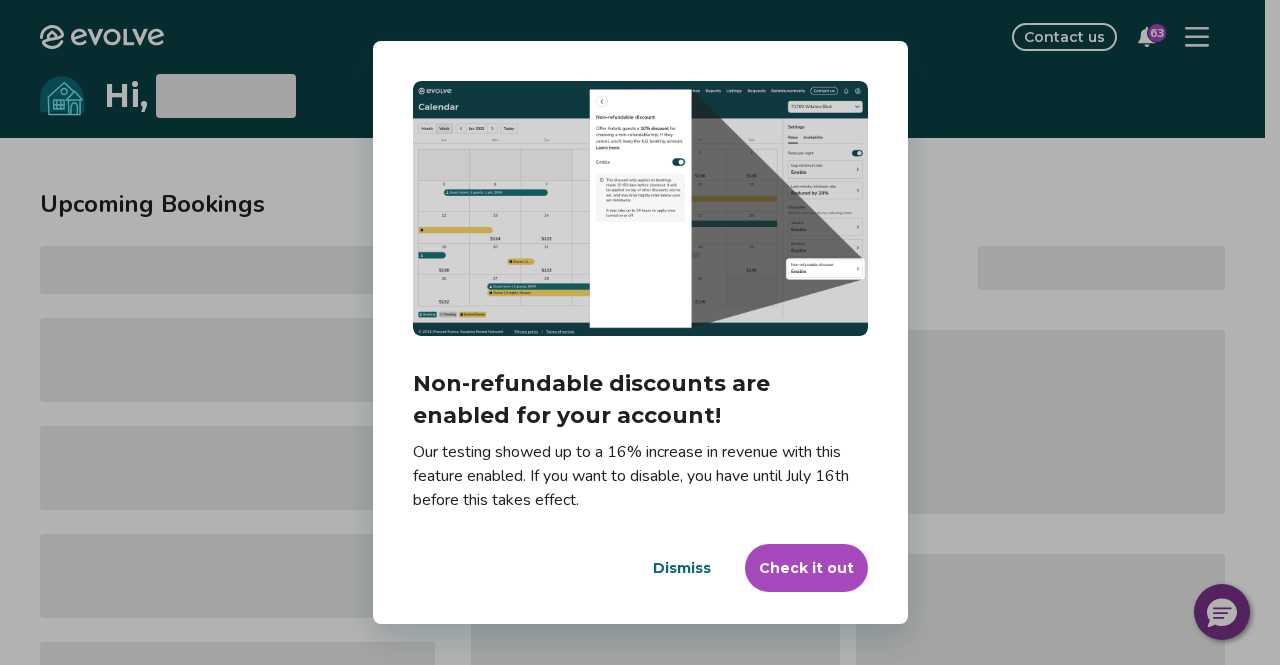 click on "Dialog Non-refundable discounts are enabled for your account! Our testing showed up to a 16% increase in revenue with this feature enabled. If you want to disable, you have until July 16th before this takes effect. Dismiss Check it out" at bounding box center (640, 332) 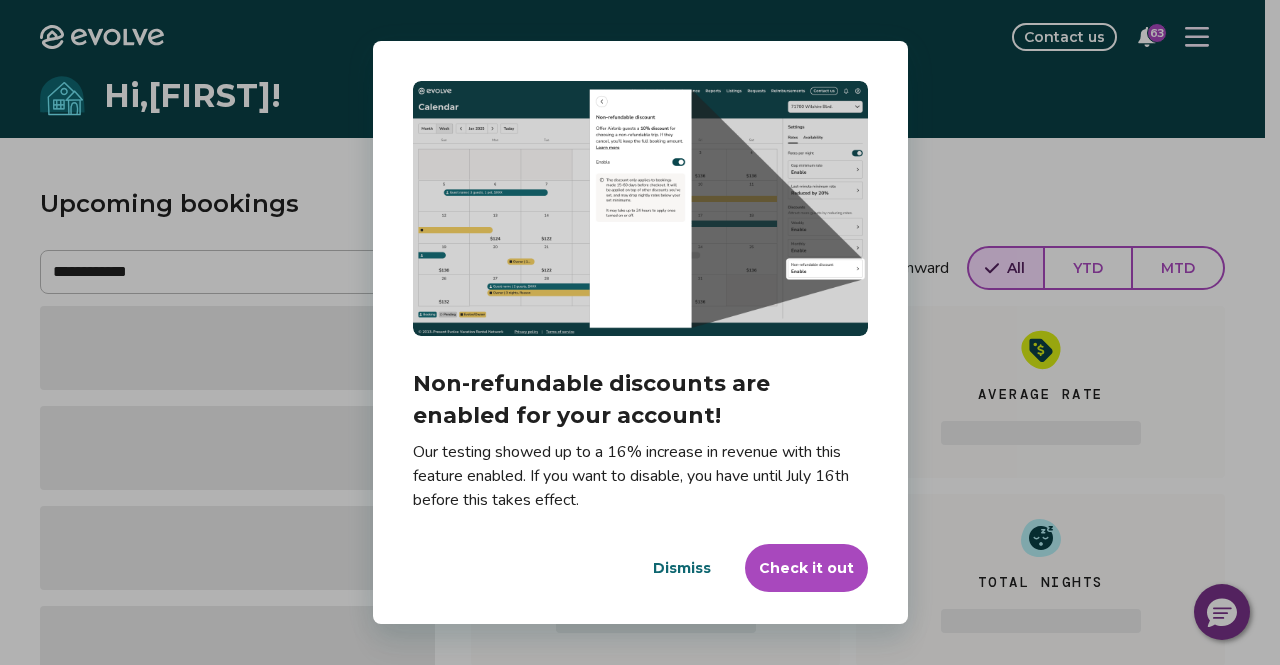 click on "Dismiss" at bounding box center [682, 568] 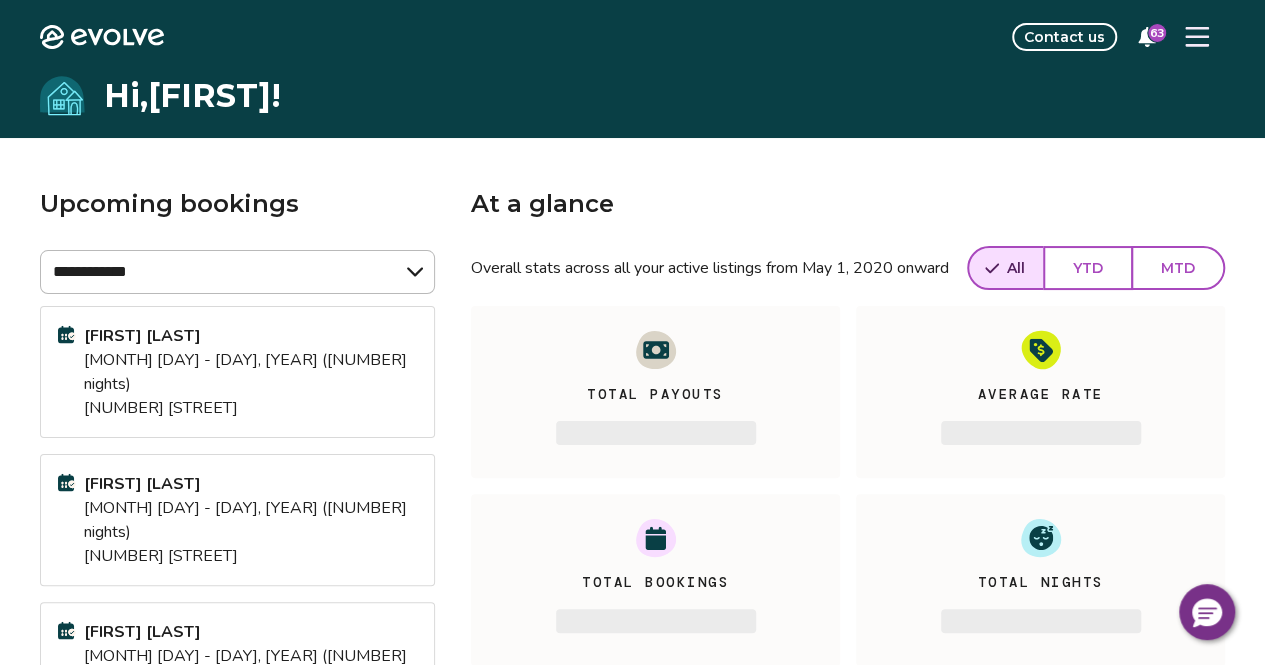 click at bounding box center [1197, 37] 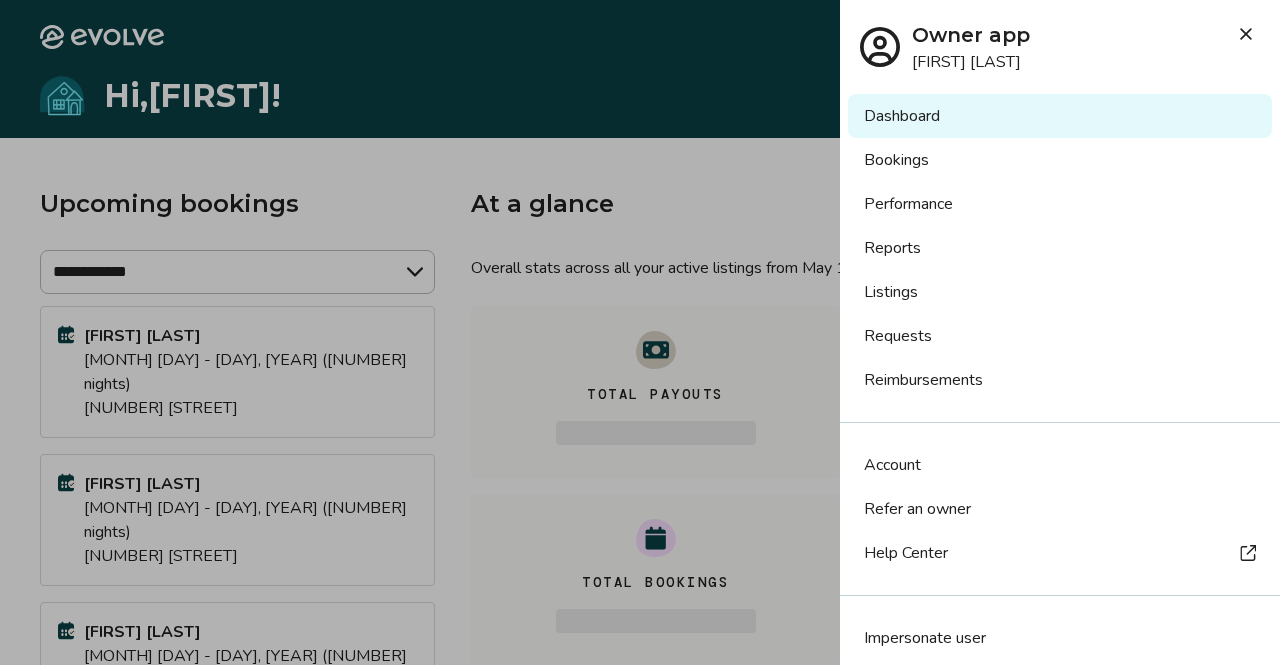 click on "Reports" at bounding box center (1060, 248) 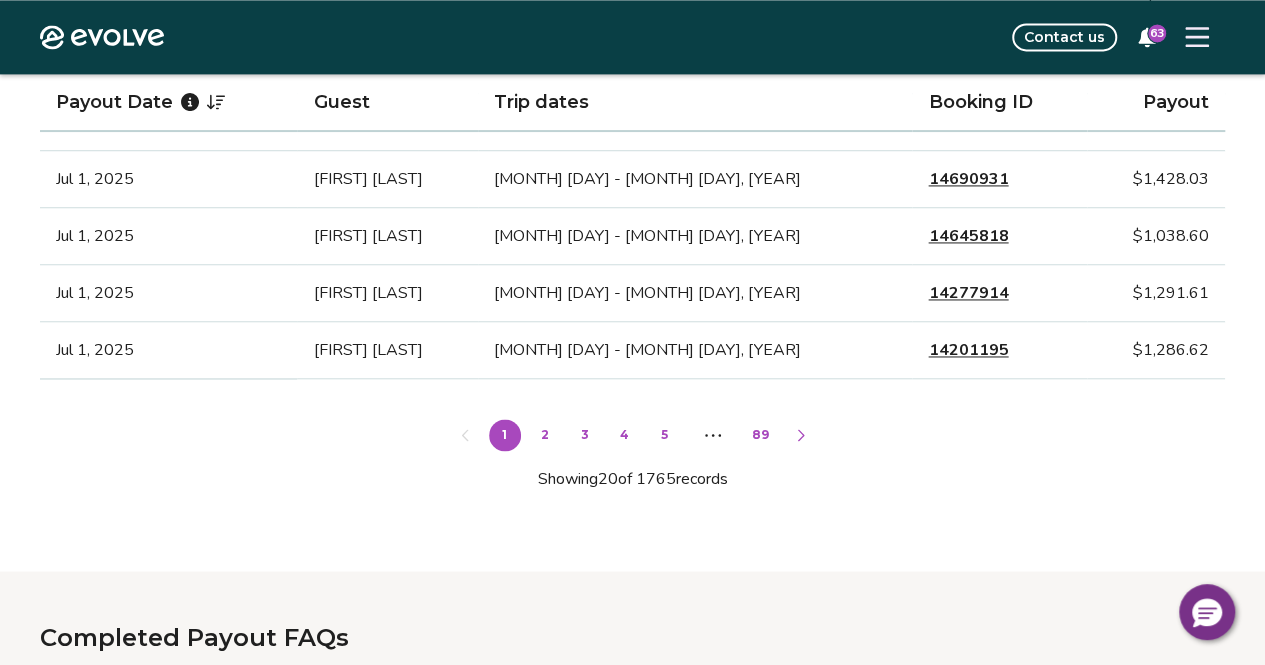 scroll, scrollTop: 1406, scrollLeft: 0, axis: vertical 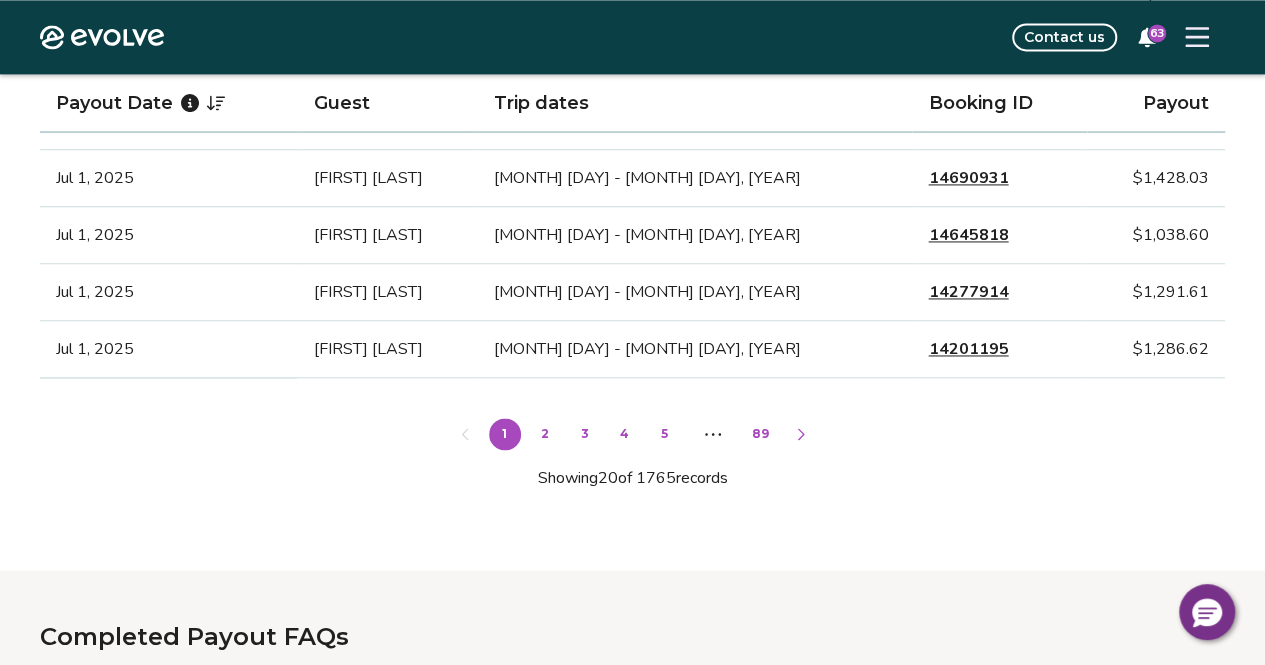 click on "2" at bounding box center [545, 434] 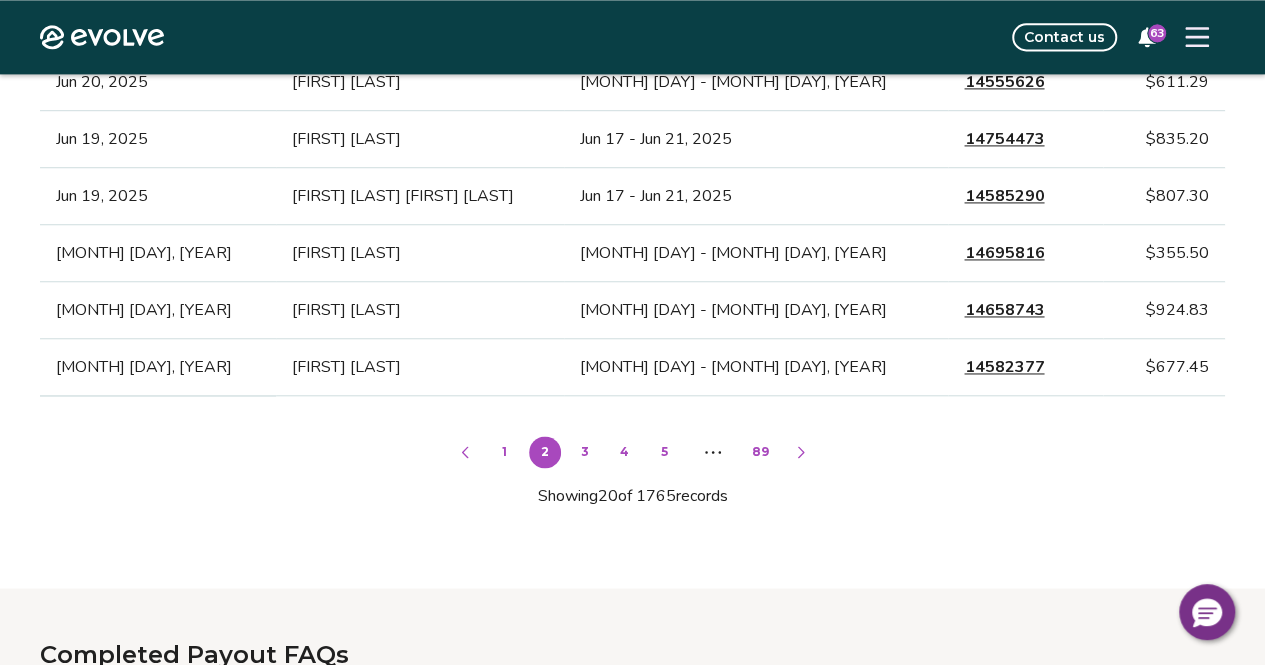 scroll, scrollTop: 1399, scrollLeft: 0, axis: vertical 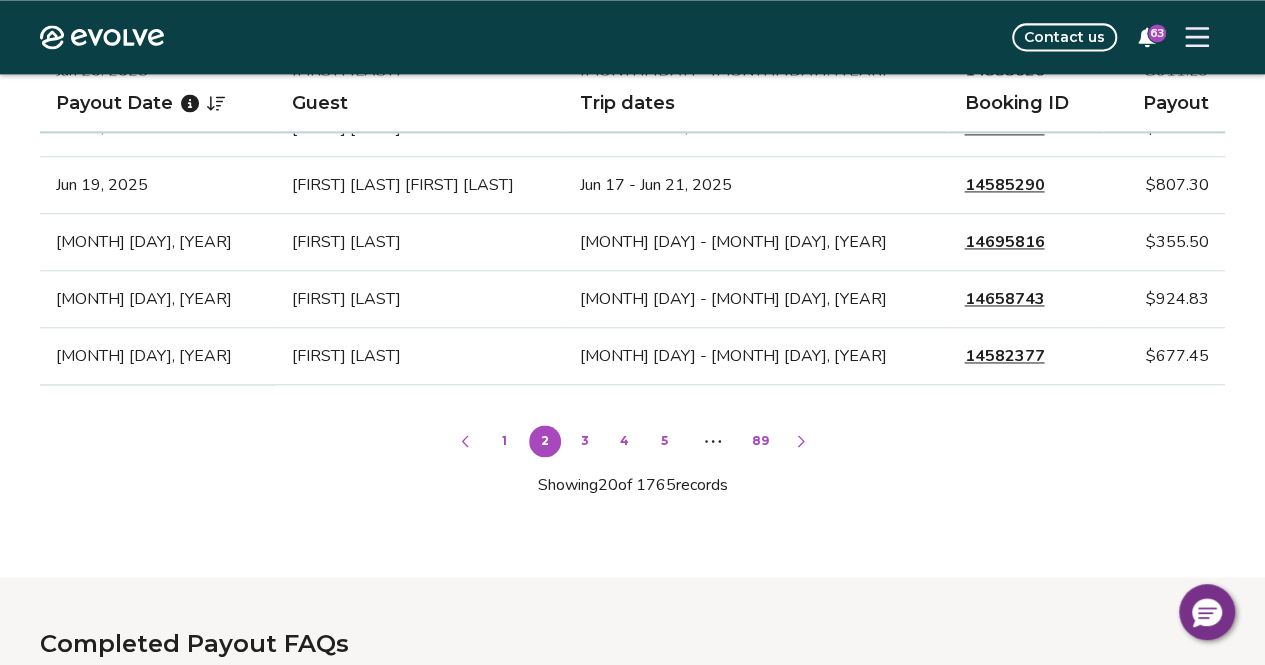 click on "3" at bounding box center [585, 441] 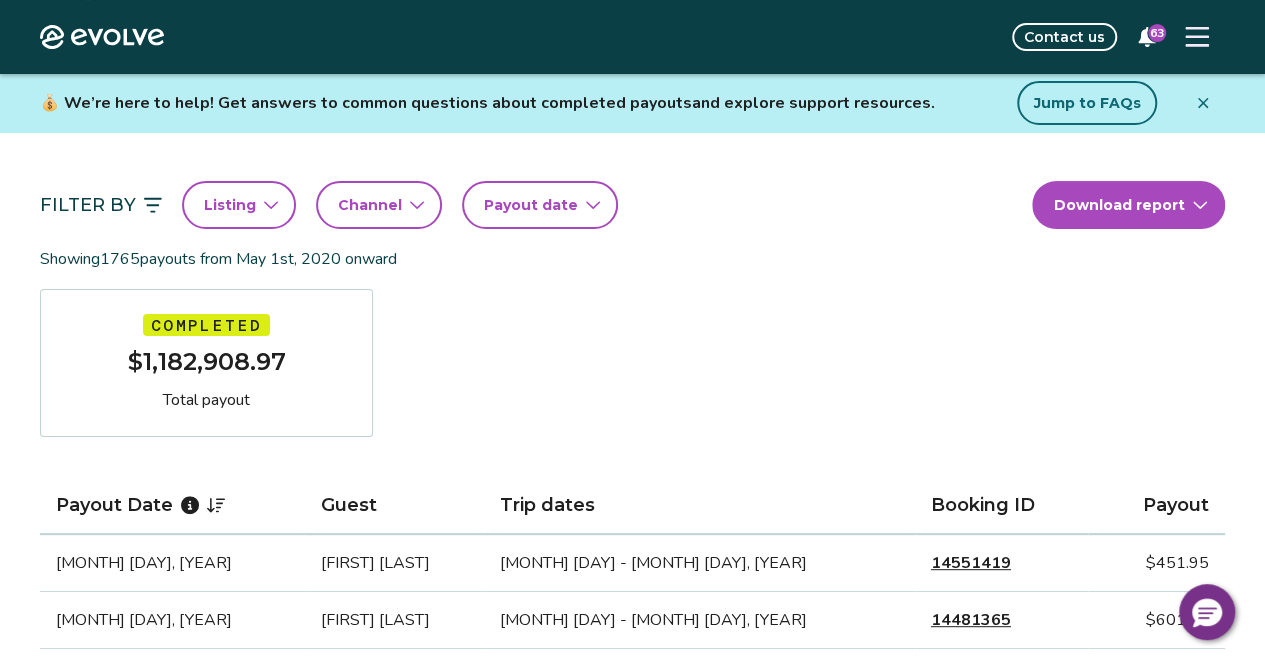 scroll, scrollTop: 110, scrollLeft: 0, axis: vertical 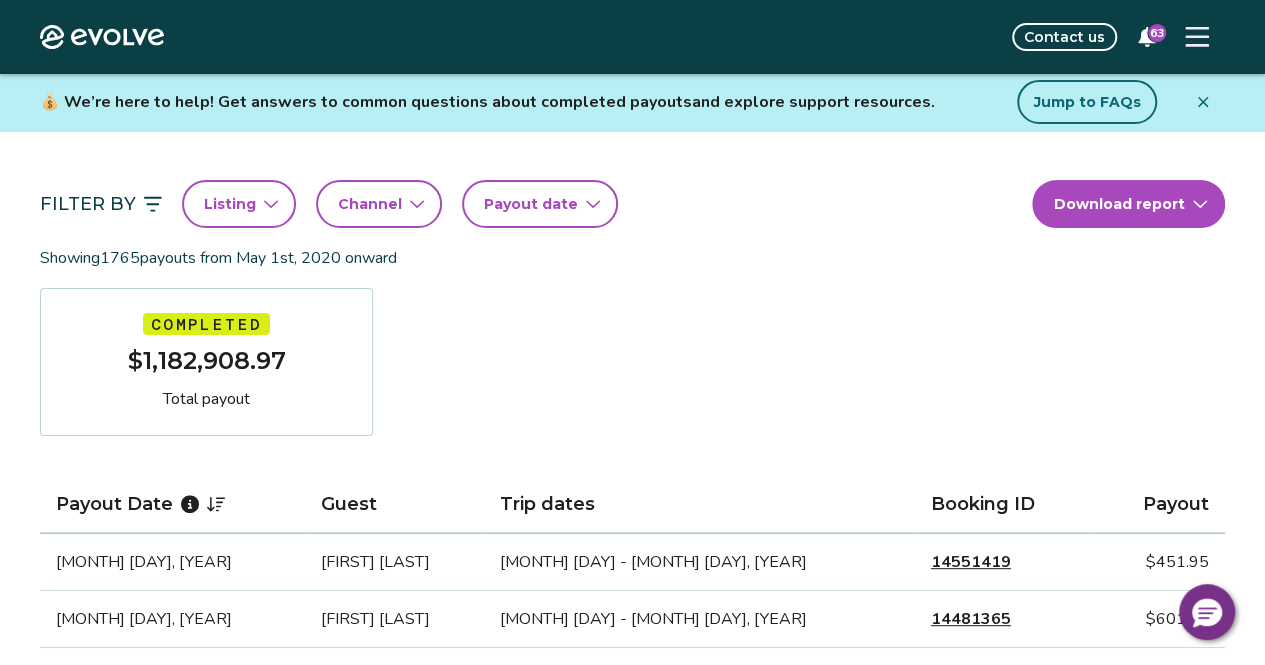 click on "Evolve Contact us 63 Reports Completed payouts Pending payouts Income Occupancy taxes Charges Adjustments 💰 We’re here to help! Get answers to common questions about   completed payouts  and explore support resources. Jump to FAQs Filter By  Listing Channel Payout date Download   report Showing  1765  payouts   from May 1st, 2020 onward Completed $[TOTAL] Total payout Payout Date Guest Trip dates Booking ID Payout [MONTH] [DAY], [YEAR] [FIRST] [LAST] [MONTH] [DAY] - [MONTH] [DAY], [YEAR] [BOOKING_ID] $[AMOUNT] [MONTH] [DAY], [YEAR] [FIRST] [LAST] [MONTH] [DAY] - [MONTH] [DAY], [YEAR] [BOOKING_ID] $[AMOUNT] [MONTH] [DAY], [YEAR] [FIRST] [LAST] [MONTH] [DAY] - [MONTH] [DAY], [YEAR] [BOOKING_ID] $[AMOUNT] [MONTH] [DAY], [YEAR] [FIRST] [LAST] [MONTH] [DAY] - [MONTH] [DAY], [YEAR] [BOOKING_ID] $[AMOUNT] [MONTH] [DAY], [YEAR] [FIRST] [LAST] [MONTH] [DAY] - [MONTH] [DAY], [YEAR] [BOOKING_ID] $[AMOUNT] [MONTH] [DAY], [YEAR] [FIRST] [LAST] [MONTH] [DAY] - [MONTH] [DAY], [YEAR] [BOOKING_ID] $[AMOUNT] [MONTH] [DAY], [YEAR] [FIRST] [LAST] [MONTH] [DAY] - [MONTH] [DAY], [YEAR] [BOOKING_ID] $[AMOUNT] [MONTH] [DAY], [YEAR] [FIRST] [LAST] [MONTH] [DAY] - [MONTH] [DAY], [YEAR] [BOOKING_ID] $[AMOUNT] [MONTH] [DAY], [YEAR] [FIRST] [LAST] [MONTH] [DAY] - [MONTH] [DAY], [YEAR] [BOOKING_ID] $[AMOUNT]" at bounding box center (632, 1383) 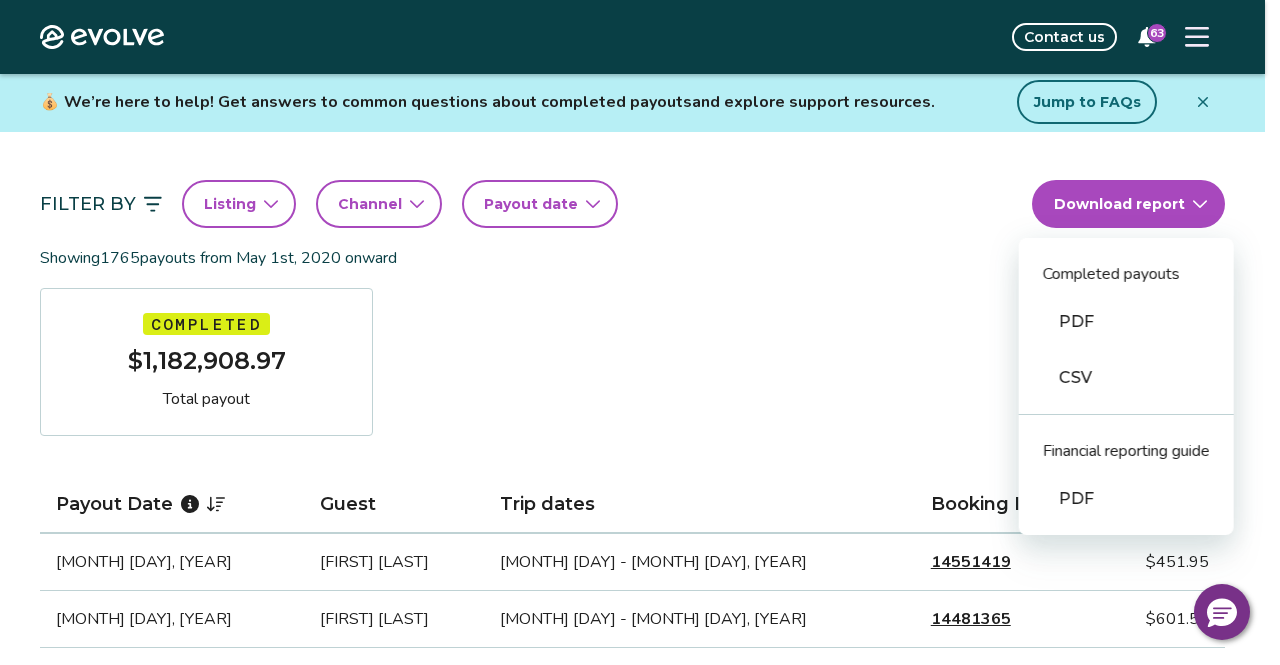 click on "CSV" at bounding box center [1126, 378] 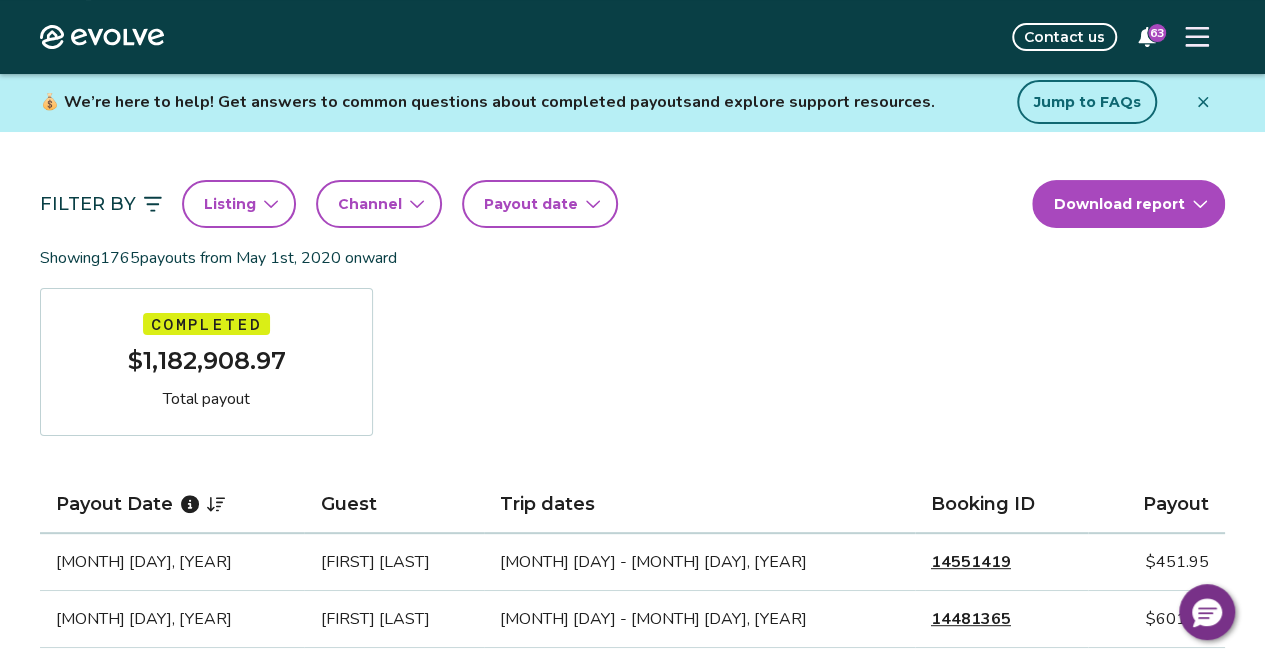 click on "Evolve Contact us 63 Reports Completed payouts Pending payouts Income Occupancy taxes Charges Adjustments 💰 We’re here to help! Get answers to common questions about   completed payouts  and explore support resources. Jump to FAQs Filter By  Listing Channel Payout date Download   report Showing  1765  payouts   from May 1st, 2020 onward Completed $[TOTAL] Total payout Payout Date Guest Trip dates Booking ID Payout [MONTH] [DAY], [YEAR] [FIRST] [LAST] [MONTH] [DAY] - [MONTH] [DAY], [YEAR] [BOOKING_ID] $[AMOUNT] [MONTH] [DAY], [YEAR] [FIRST] [LAST] [MONTH] [DAY] - [MONTH] [DAY], [YEAR] [BOOKING_ID] $[AMOUNT] [MONTH] [DAY], [YEAR] [FIRST] [LAST] [MONTH] [DAY] - [MONTH] [DAY], [YEAR] [BOOKING_ID] $[AMOUNT] [MONTH] [DAY], [YEAR] [FIRST] [LAST] [MONTH] [DAY] - [MONTH] [DAY], [YEAR] [BOOKING_ID] $[AMOUNT] [MONTH] [DAY], [YEAR] [FIRST] [LAST] [MONTH] [DAY] - [MONTH] [DAY], [YEAR] [BOOKING_ID] $[AMOUNT] [MONTH] [DAY], [YEAR] [FIRST] [LAST] [MONTH] [DAY] - [MONTH] [DAY], [YEAR] [BOOKING_ID] $[AMOUNT] [MONTH] [DAY], [YEAR] [FIRST] [LAST] [MONTH] [DAY] - [MONTH] [DAY], [YEAR] [BOOKING_ID] $[AMOUNT] [MONTH] [DAY], [YEAR] [FIRST] [LAST] [MONTH] [DAY] - [MONTH] [DAY], [YEAR] [BOOKING_ID] $[AMOUNT] [MONTH] [DAY], [YEAR] [FIRST] [LAST] [MONTH] [DAY] - [MONTH] [DAY], [YEAR] [BOOKING_ID] $[AMOUNT]" at bounding box center [632, 1383] 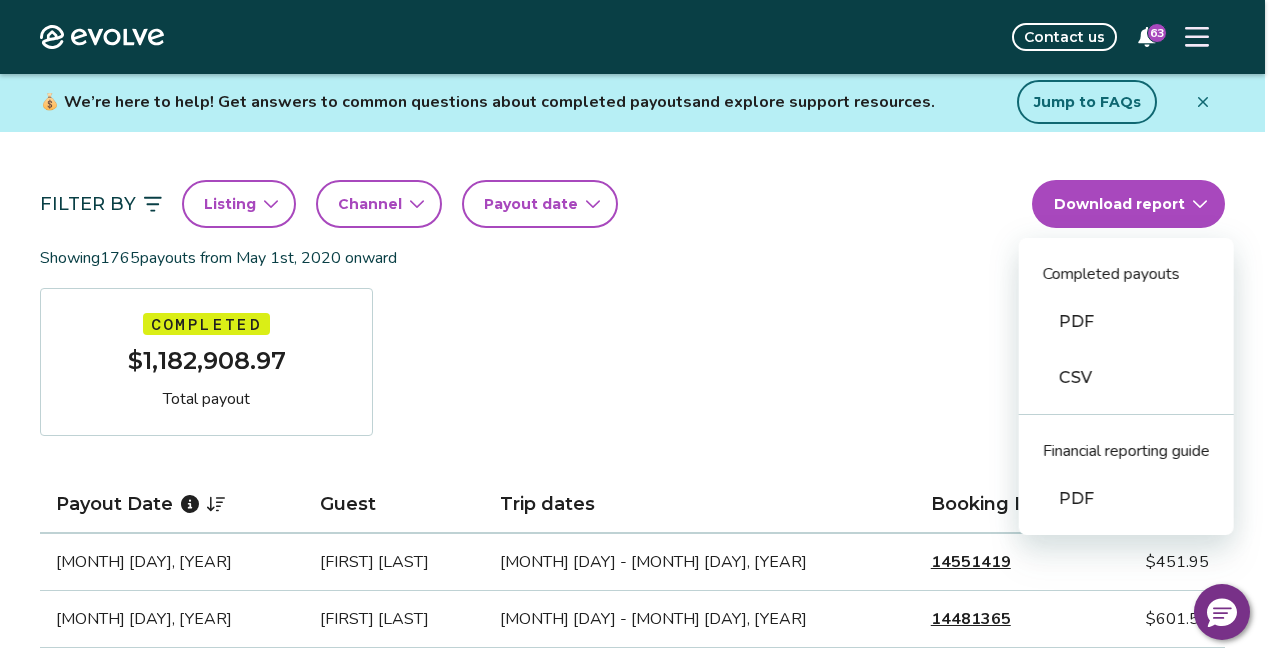 click on "CSV" at bounding box center [1126, 378] 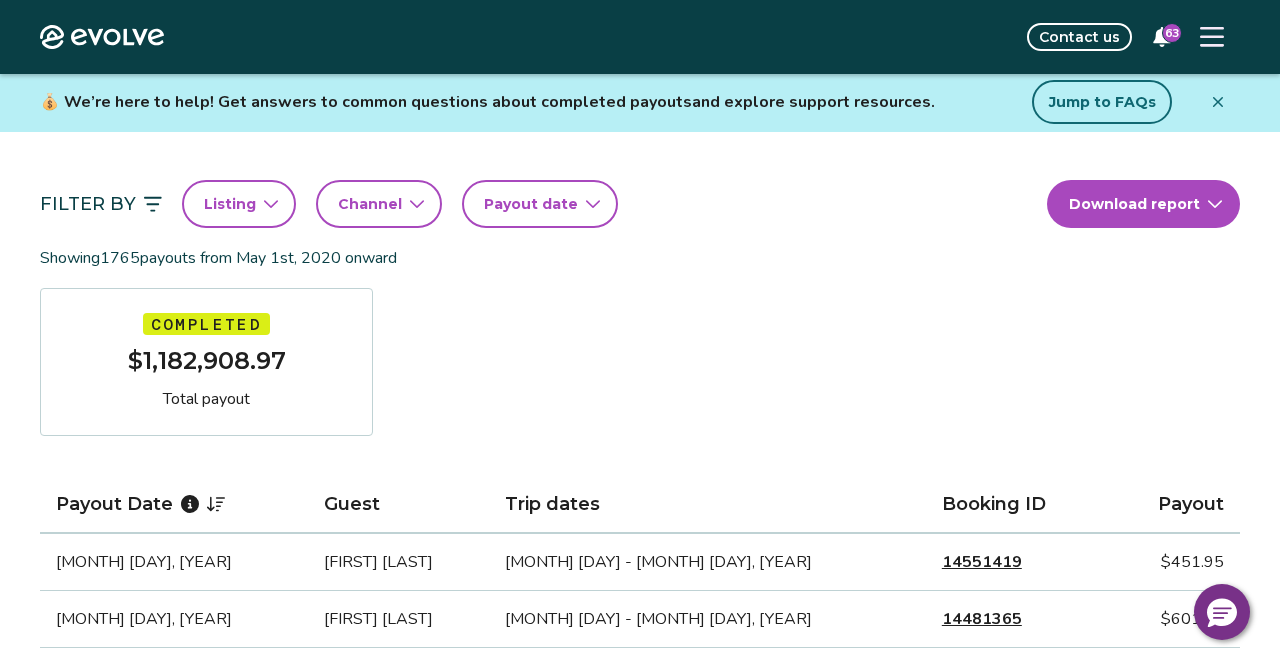 click on "Evolve Contact us 63 Reports Completed payouts Pending payouts Income Occupancy taxes Charges Adjustments 💰 We’re here to help! Get answers to common questions about   completed payouts  and explore support resources. Jump to FAQs Filter By  Listing Channel Payout date Download   report Showing  1765  payouts   from May 1st, 2020 onward Completed $[TOTAL] Total payout Payout Date Guest Trip dates Booking ID Payout [MONTH] [DAY], [YEAR] [FIRST] [LAST] [MONTH] [DAY] - [MONTH] [DAY], [YEAR] [BOOKING_ID] $[AMOUNT] [MONTH] [DAY], [YEAR] [FIRST] [LAST] [MONTH] [DAY] - [MONTH] [DAY], [YEAR] [BOOKING_ID] $[AMOUNT] [MONTH] [DAY], [YEAR] [FIRST] [LAST] [MONTH] [DAY] - [MONTH] [DAY], [YEAR] [BOOKING_ID] $[AMOUNT] [MONTH] [DAY], [YEAR] [FIRST] [LAST] [MONTH] [DAY] - [MONTH] [DAY], [YEAR] [BOOKING_ID] $[AMOUNT] [MONTH] [DAY], [YEAR] [FIRST] [LAST] [MONTH] [DAY] - [MONTH] [DAY], [YEAR] [BOOKING_ID] $[AMOUNT] [MONTH] [DAY], [YEAR] [FIRST] [LAST] [MONTH] [DAY] - [MONTH] [DAY], [YEAR] [BOOKING_ID] $[AMOUNT] [MONTH] [DAY], [YEAR] [FIRST] [LAST] [MONTH] [DAY] - [MONTH] [DAY], [YEAR] [BOOKING_ID] $[AMOUNT] [MONTH] [DAY], [YEAR] [FIRST] [LAST] [MONTH] [DAY] - [MONTH] [DAY], [YEAR] [BOOKING_ID] $[AMOUNT] [MONTH] [DAY], [YEAR] [FIRST] [LAST] [MONTH] [DAY] - [MONTH] [DAY], [YEAR] [BOOKING_ID] $[AMOUNT]" at bounding box center [640, 1383] 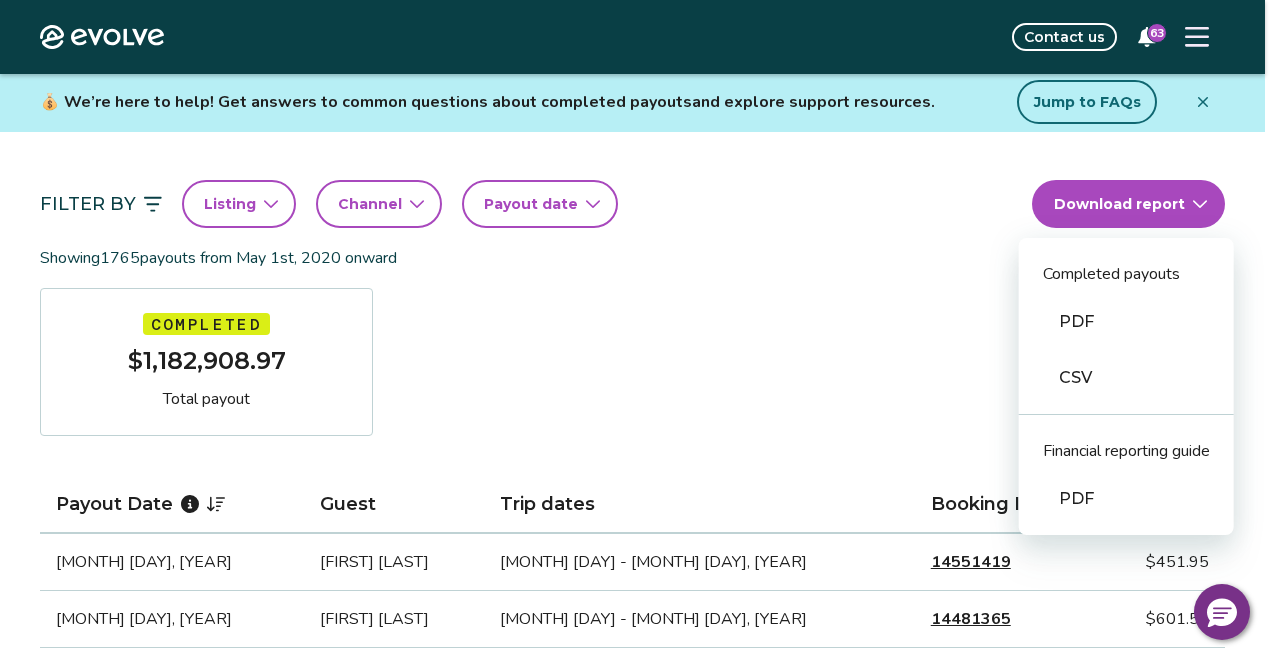 drag, startPoint x: 1107, startPoint y: 397, endPoint x: 1121, endPoint y: 343, distance: 55.7853 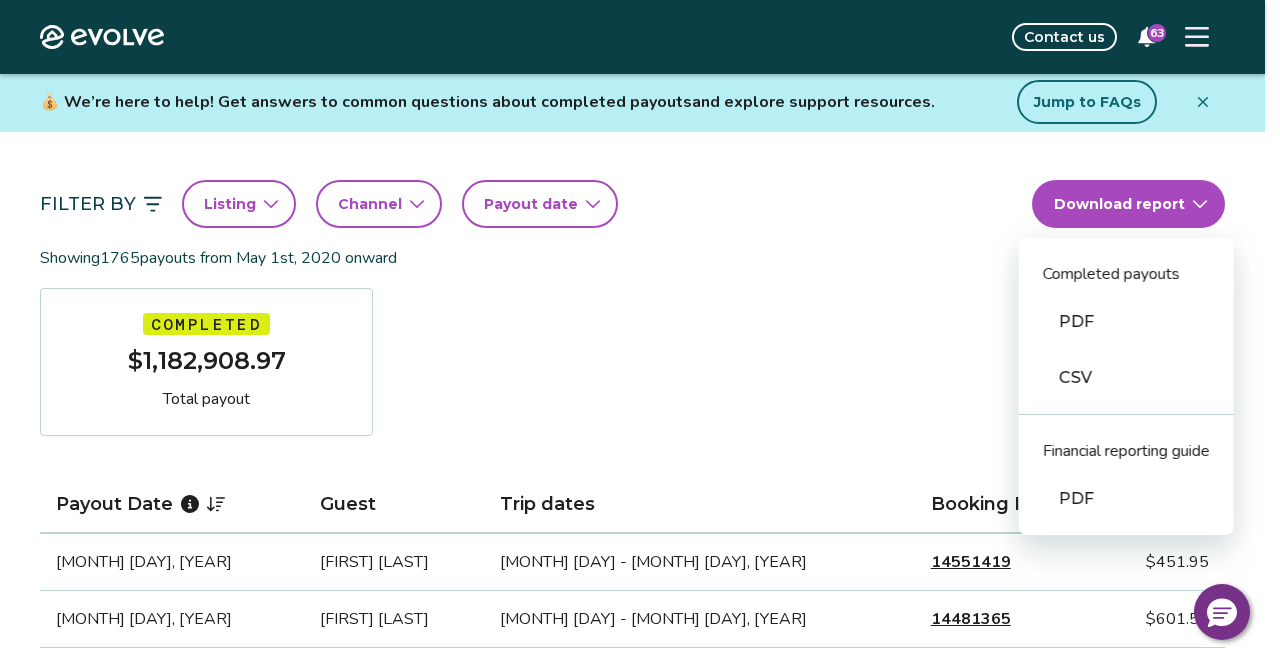 click on "Evolve Contact us 63 Reports Completed payouts Pending payouts Income Occupancy taxes Charges Adjustments 💰 We’re here to help! Get answers to common questions about   completed payouts  and explore support resources. Jump to FAQs Filter By  Listing Channel Payout date Download   report Completed payouts PDF CSV Financial reporting guide PDF Showing  1765  payouts   from May 1st, 2020 onward Completed $[TOTAL] Total payout Payout Date Guest Trip dates Booking ID Payout [MONTH] [DAY], [YEAR] [FIRST] [LAST] [MONTH] [DAY] - [MONTH] [DAY], [YEAR] [BOOKING_ID] $[AMOUNT] [MONTH] [DAY], [YEAR] [FIRST] [LAST] [MONTH] [DAY] - [MONTH] [DAY], [YEAR] [BOOKING_ID] $[AMOUNT] [MONTH] [DAY], [YEAR] [FIRST] [LAST] [MONTH] [DAY] - [MONTH] [DAY], [YEAR] [BOOKING_ID] $[AMOUNT] [MONTH] [DAY], [YEAR] [FIRST] [LAST] [MONTH] [DAY] - [MONTH] [DAY], [YEAR] [BOOKING_ID] $[AMOUNT] [MONTH] [DAY], [YEAR] [FIRST] [LAST] [MONTH] [DAY] - [MONTH] [DAY], [YEAR] [BOOKING_ID] $[AMOUNT] [MONTH] [DAY], [YEAR] [FIRST] [LAST] [MONTH] [DAY] - [MONTH] [DAY], [YEAR] [BOOKING_ID] $[AMOUNT] [MONTH] [DAY], [YEAR] [FIRST] [LAST] [MONTH] [DAY] - [MONTH] [DAY], [YEAR] [BOOKING_ID] $[AMOUNT] [MONTH] [DAY], [YEAR] [FIRST] [LAST] [MONTH] [DAY] - [MONTH] [DAY], [YEAR] [BOOKING_ID] $[AMOUNT] [MONTH] [DAY], [YEAR] [FIRST] [LAST] [MONTH] [DAY] - [MONTH] [DAY], [YEAR] [BOOKING_ID] $[AMOUNT] 1 2 3" at bounding box center (640, 1383) 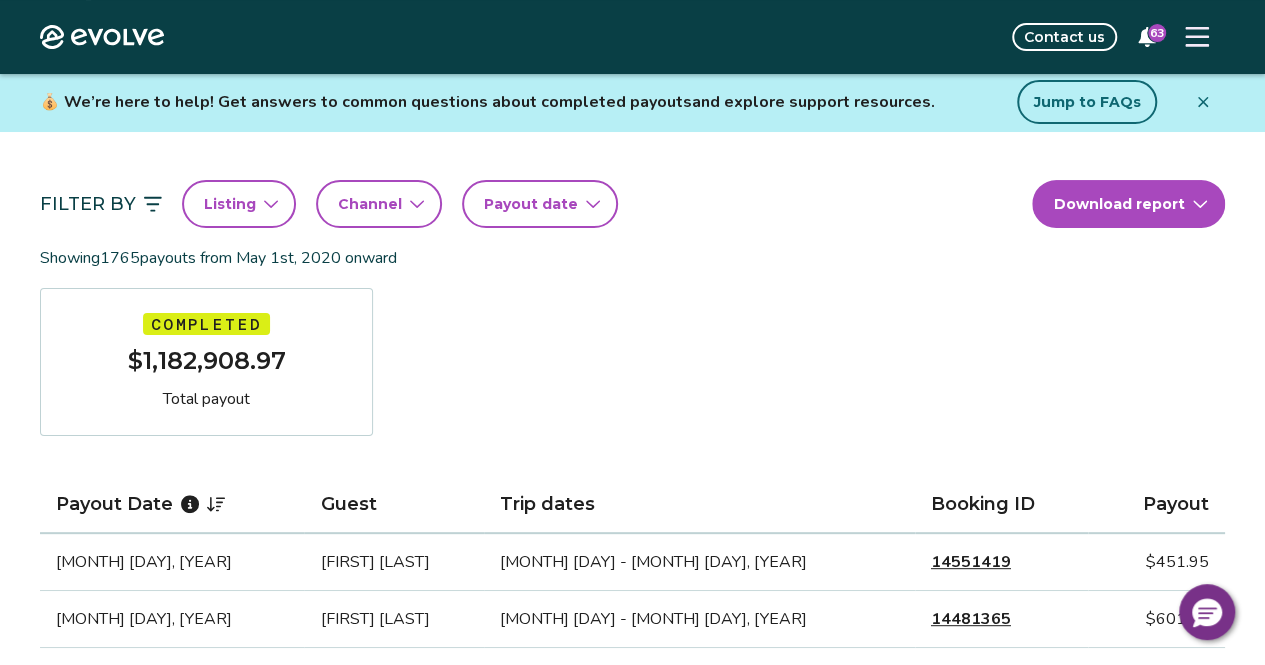 click on "Payout date" at bounding box center [540, 204] 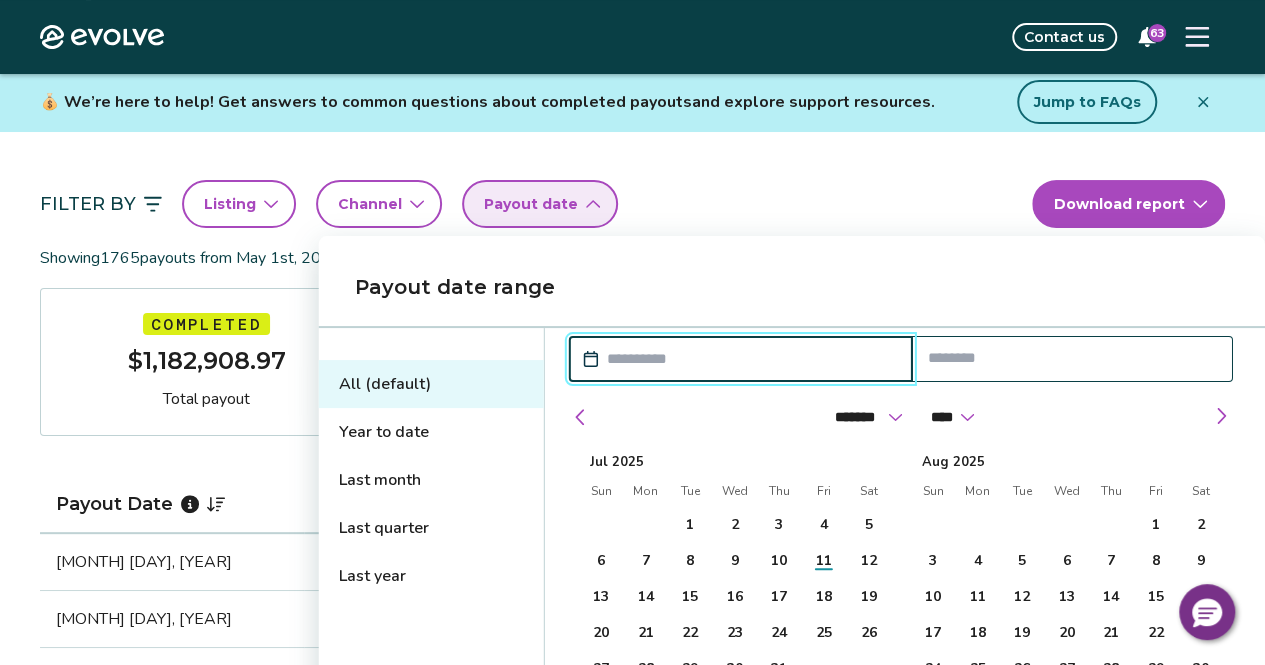 click on "Payout date" at bounding box center (540, 204) 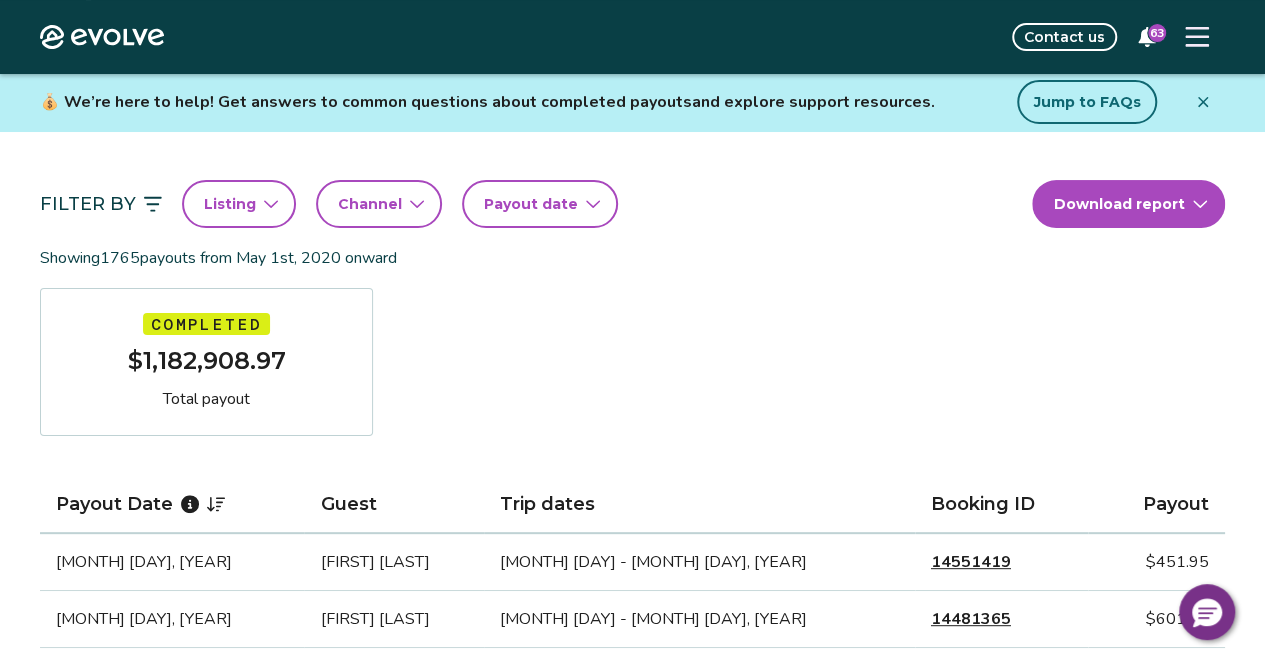 click on "Payout date" at bounding box center (540, 204) 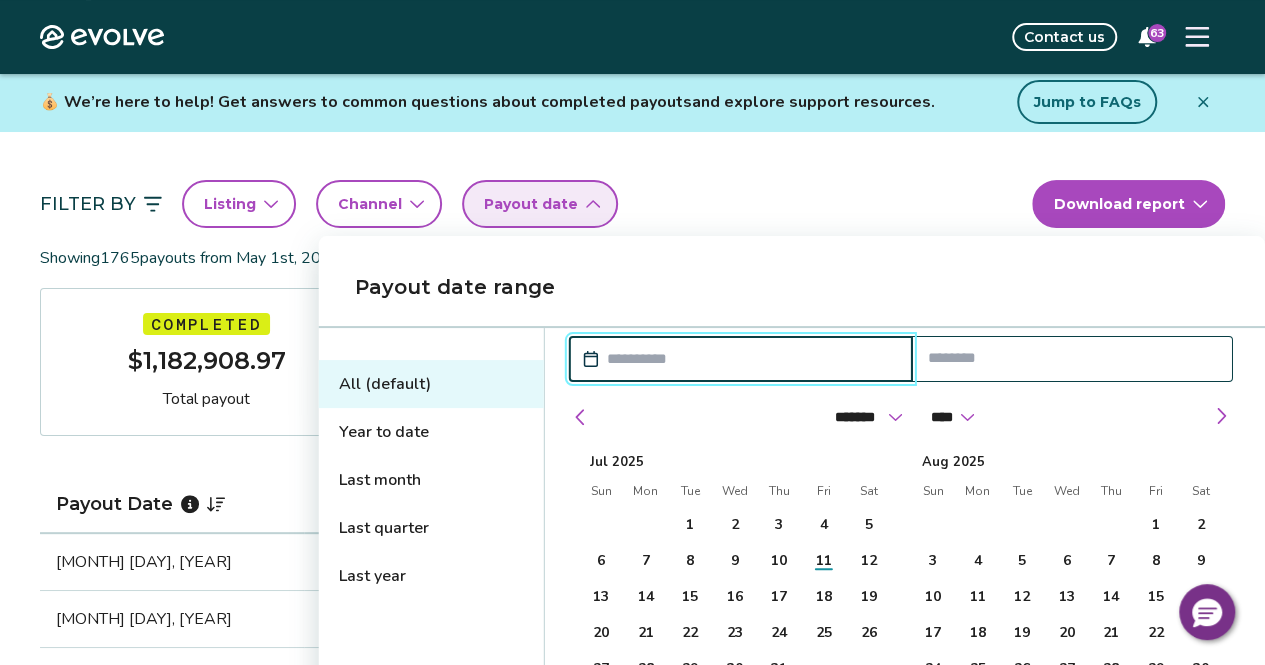 click on "Last month" at bounding box center [431, 480] 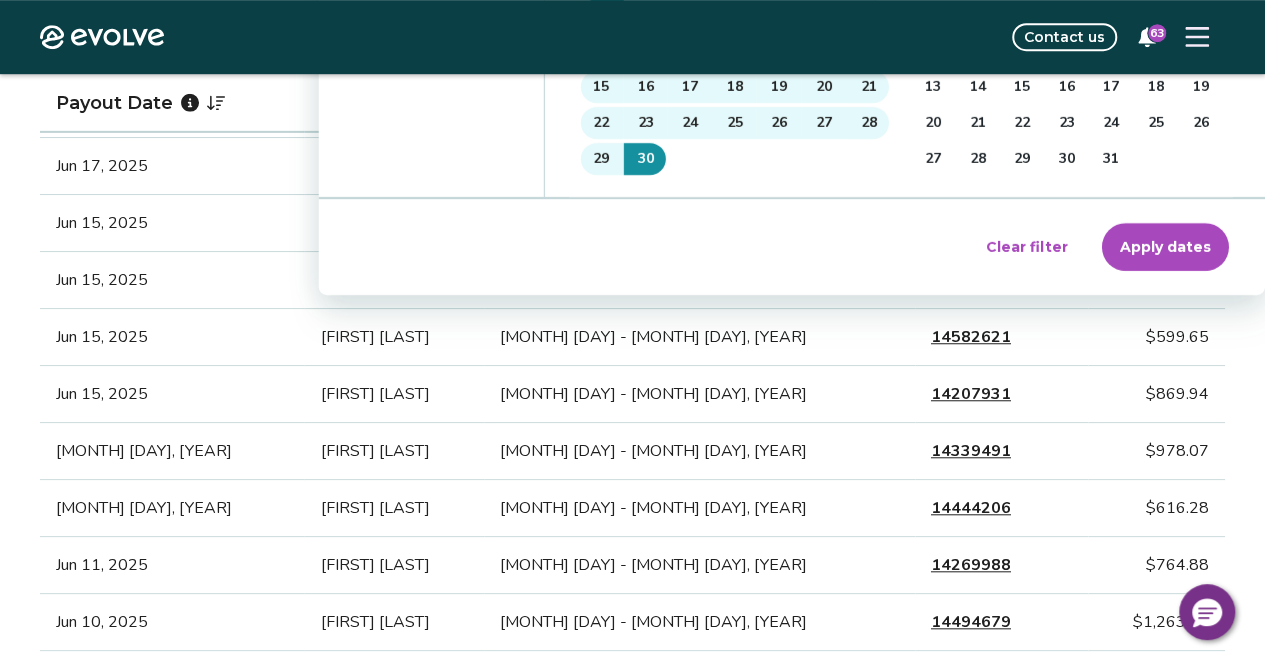 scroll, scrollTop: 622, scrollLeft: 0, axis: vertical 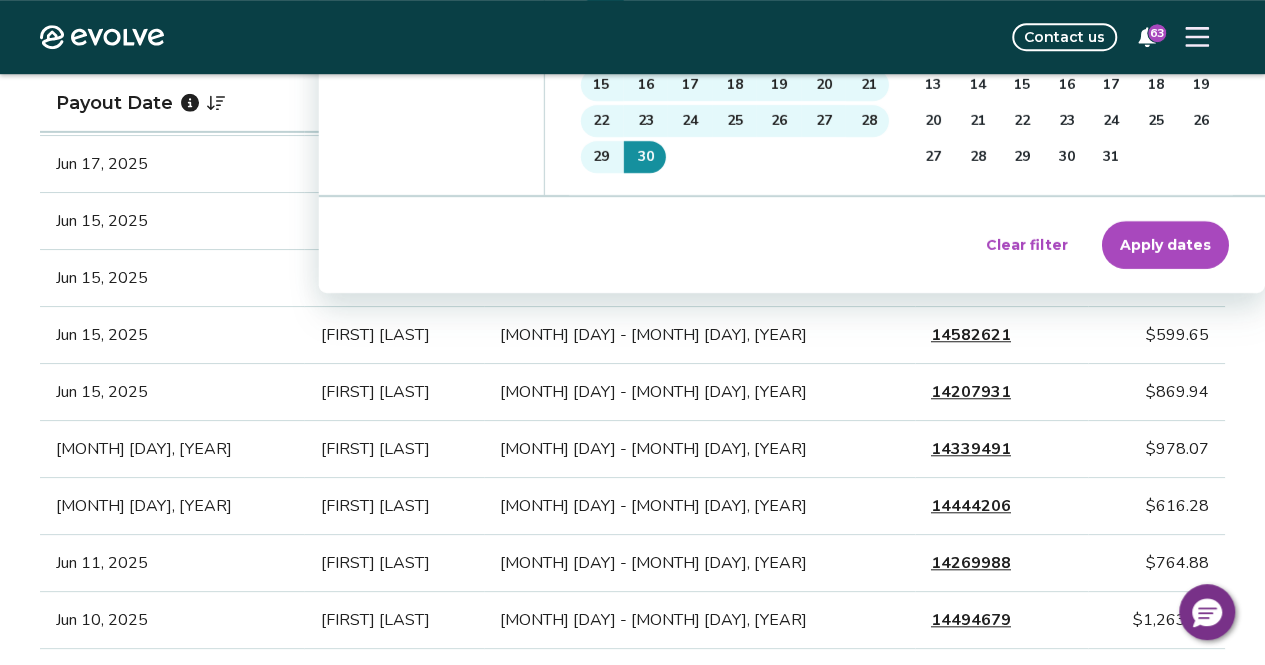 click on "Apply dates" at bounding box center [1165, 245] 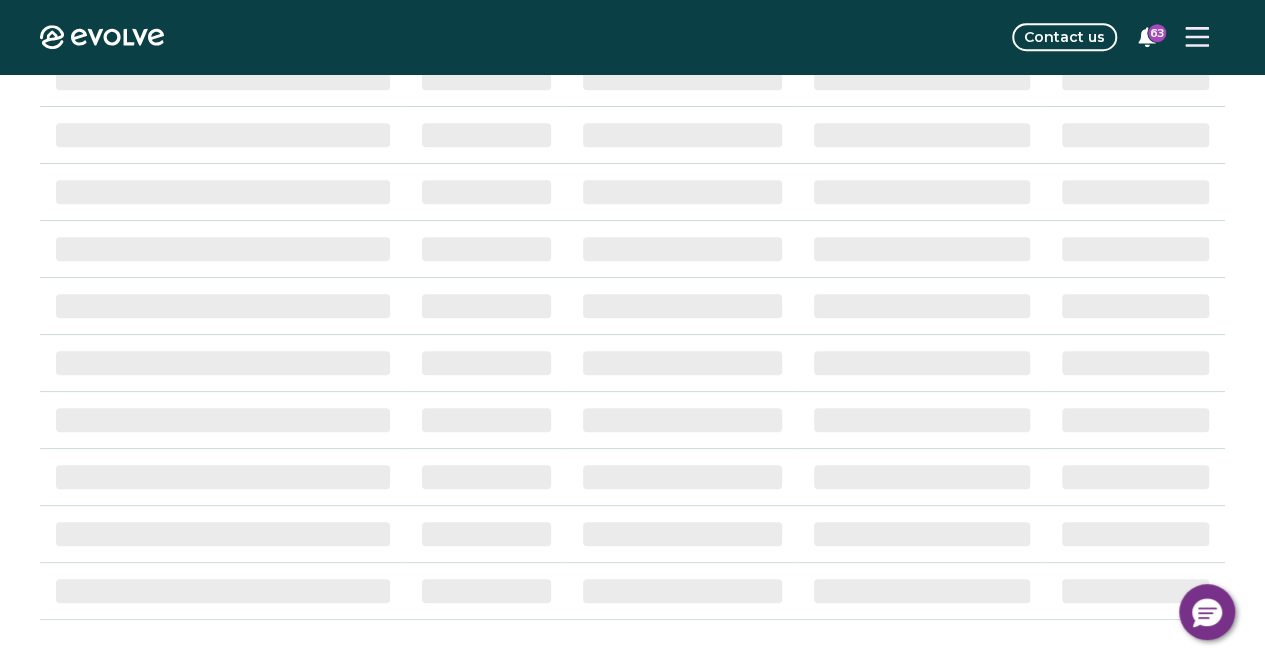 scroll, scrollTop: 0, scrollLeft: 0, axis: both 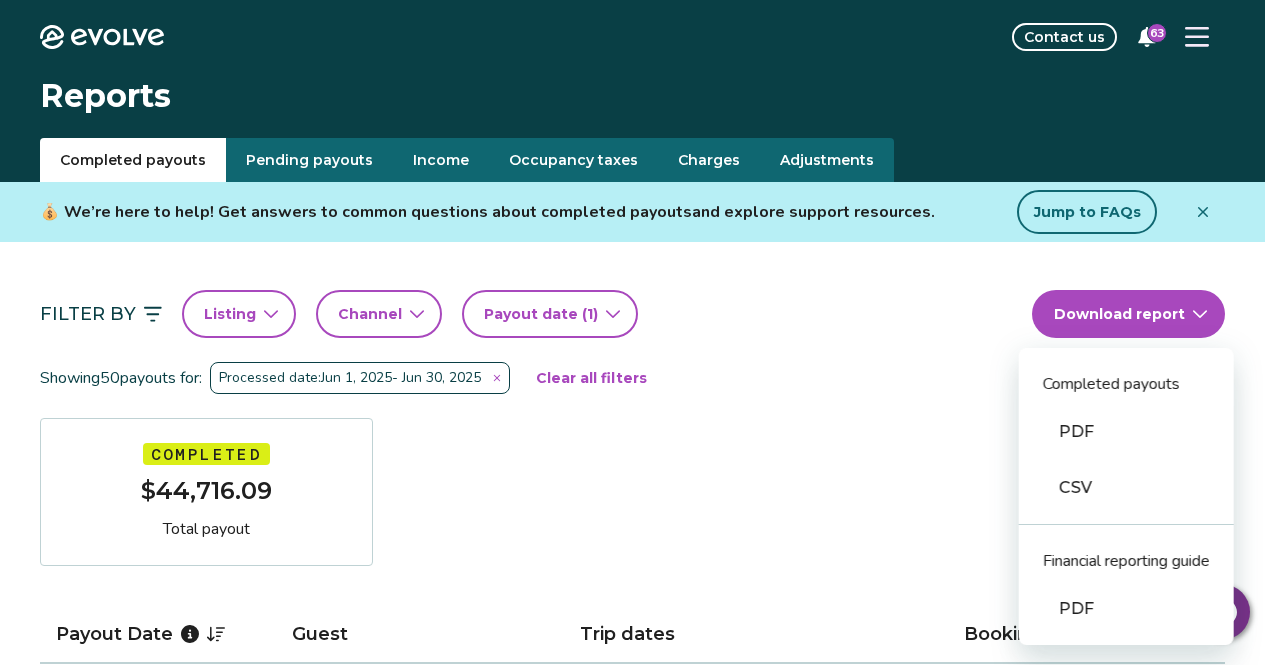 click on "Evolve Contact us 63 Reports Completed payouts Pending payouts Income Occupancy taxes Charges Adjustments 💰 We’re here to help! Get answers to common questions about   completed payouts  and explore support resources. Jump to FAQs Filter By  Listing Channel Payout date (1) Download   report Completed payouts PDF CSV Financial reporting guide PDF Showing  50  payouts   for: Processed date:  [MONTH] 1, [YEAR]  -   [MONTH] 30, [YEAR] Clear all filters Completed $[TOTAL] Total payout Payout Date Guest Trip dates Booking ID Payout [MONTH] 30, [YEAR] [FIRST] [LAST] [MONTH] [DAY] - [MONTH] [DAY], [YEAR] [BOOKING_ID] $[AMOUNT] [MONTH] 30, [YEAR] [FIRST] [LAST] [MONTH] [DAY] - [MONTH] [DAY], [YEAR] [BOOKING_ID] $[AMOUNT] [MONTH] 29, [YEAR] [FIRST] [LAST] [MONTH] [DAY] - [MONTH] [DAY], [YEAR] [BOOKING_ID] $[AMOUNT] [MONTH] 27, [YEAR] [FIRST] [LAST] [MONTH] [DAY] - [MONTH] [DAY], [YEAR] [BOOKING_ID] $[AMOUNT] [MONTH] 24, [YEAR] [FIRST] [LAST] [MONTH] [DAY] - [MONTH] [DAY], [YEAR] [BOOKING_ID] $[AMOUNT] [MONTH] 24, [YEAR] [FIRST] [LAST] [MONTH] [DAY] - [MONTH] [DAY], [YEAR] [BOOKING_ID] $[AMOUNT] [MONTH] 24, [YEAR] [FIRST] [LAST] [MONTH] [DAY] - [MONTH] [DAY], [YEAR] [BOOKING_ID] $[AMOUNT] [MONTH] 24, [YEAR] [BOOKING_ID]" at bounding box center [640, 1503] 